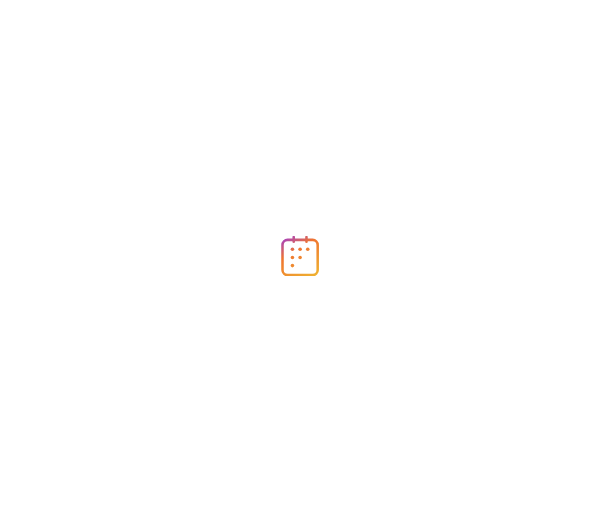 scroll, scrollTop: 0, scrollLeft: 0, axis: both 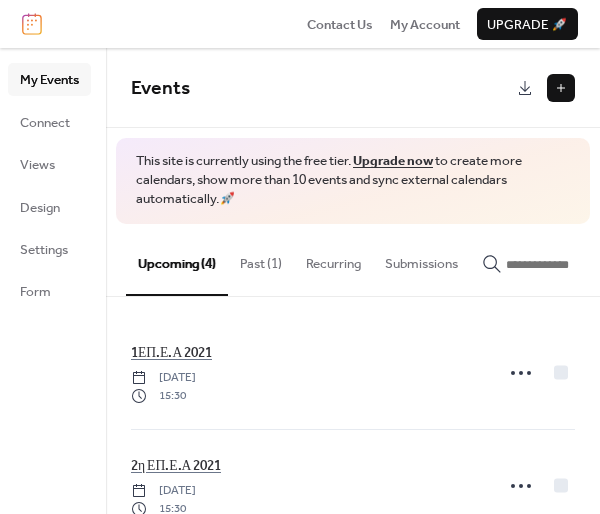click on "Past  (1)" at bounding box center (261, 259) 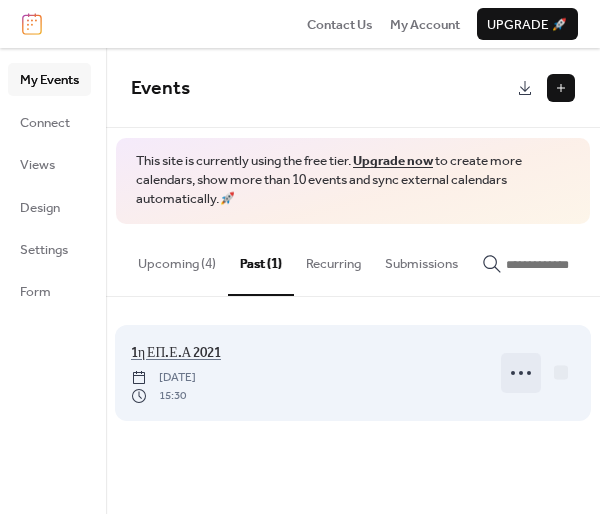 click 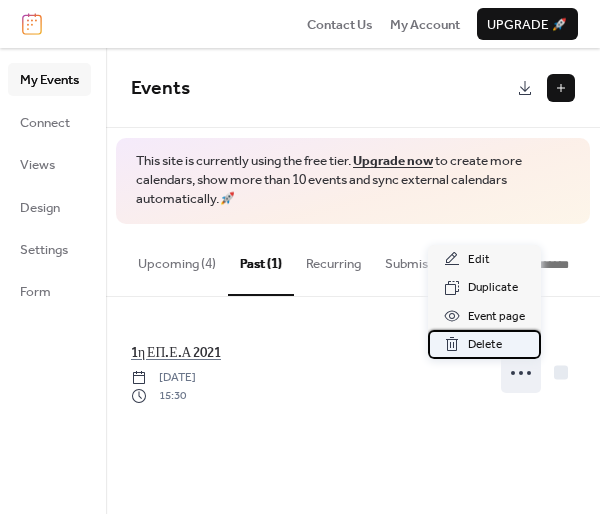 click on "Delete" at bounding box center [485, 345] 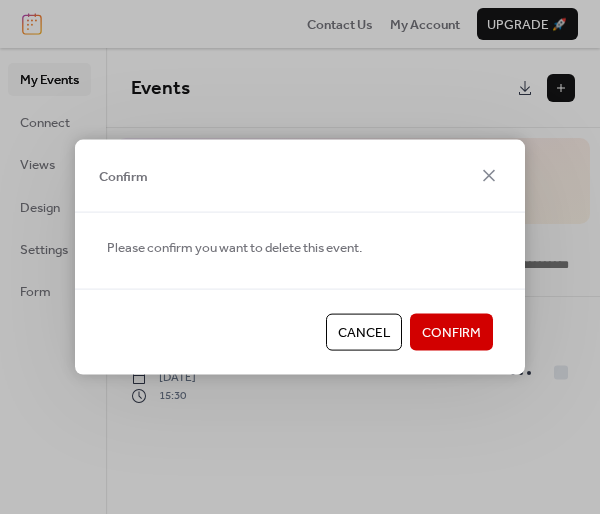 click on "Confirm" at bounding box center (451, 333) 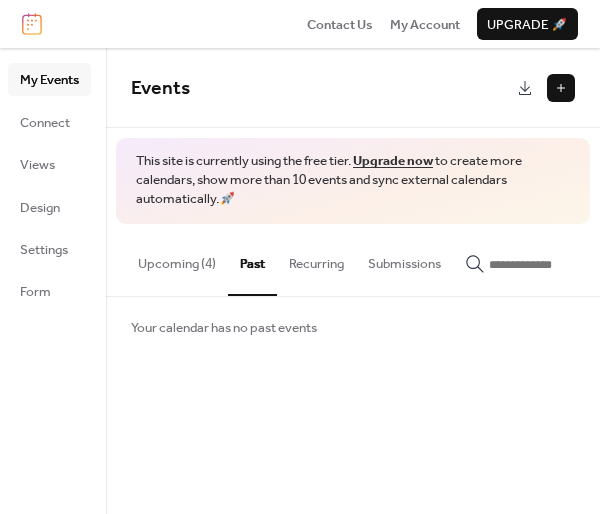click on "Upcoming  (4)" at bounding box center [177, 259] 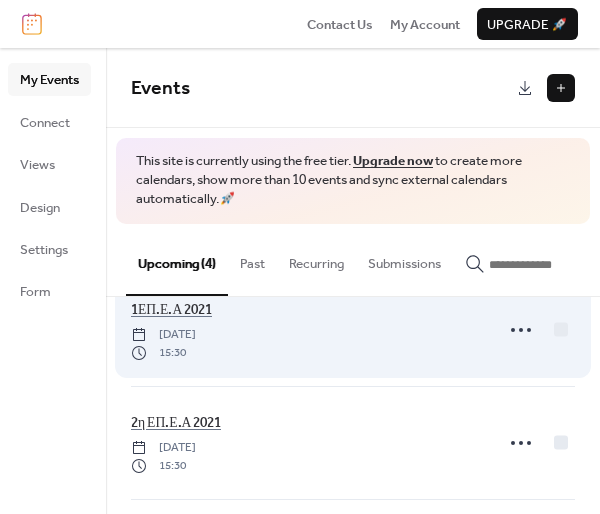 scroll, scrollTop: 0, scrollLeft: 0, axis: both 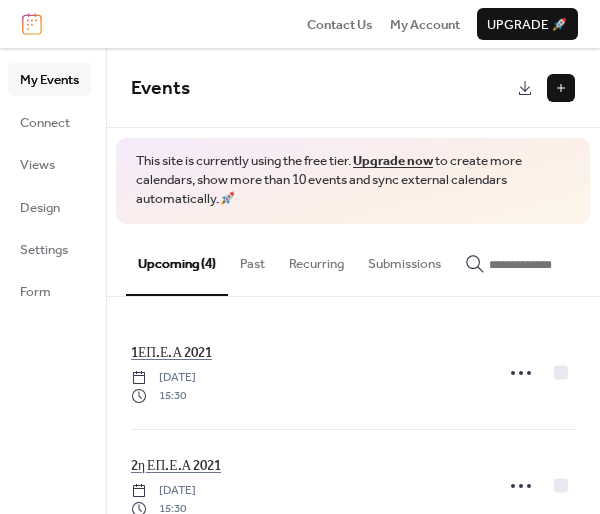 click at bounding box center [561, 88] 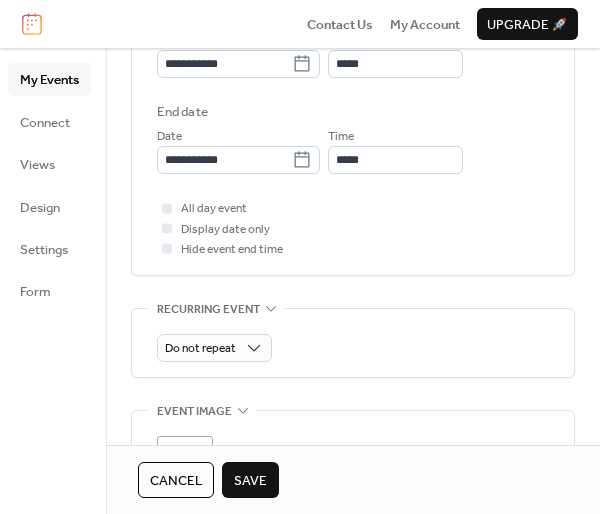 scroll, scrollTop: 466, scrollLeft: 0, axis: vertical 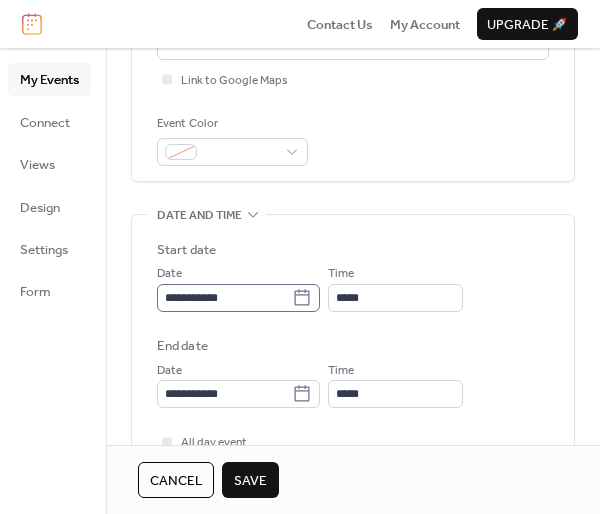 type on "**********" 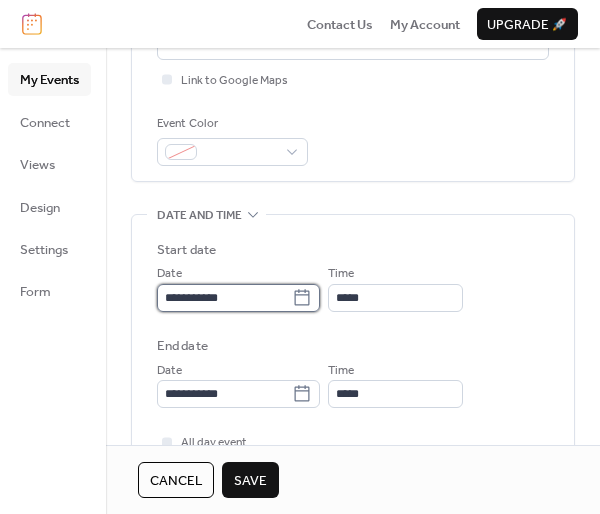 click on "**********" at bounding box center [224, 298] 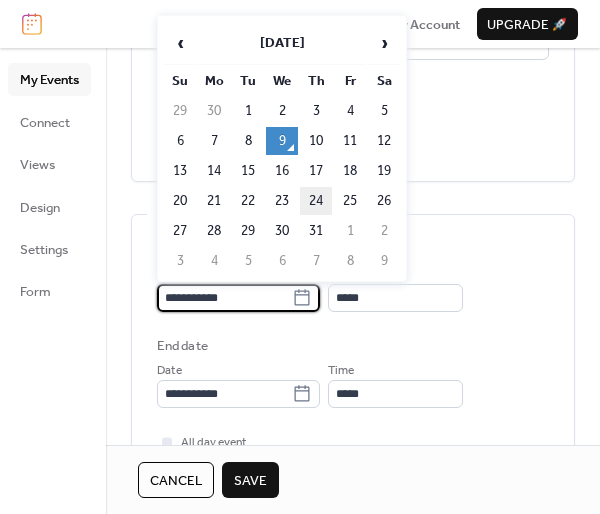 click on "24" at bounding box center [316, 201] 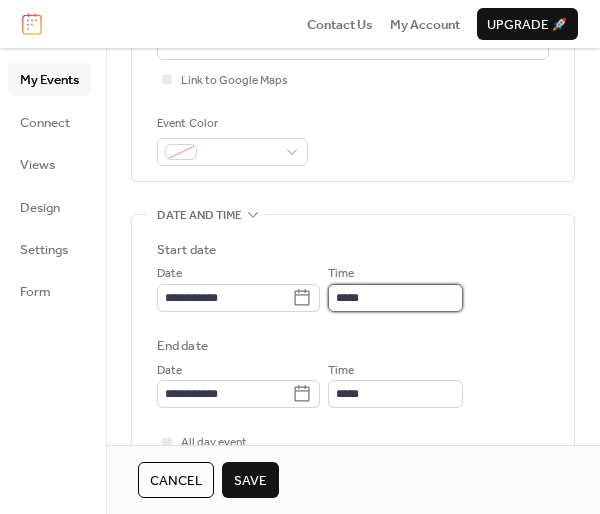 click on "*****" at bounding box center [395, 298] 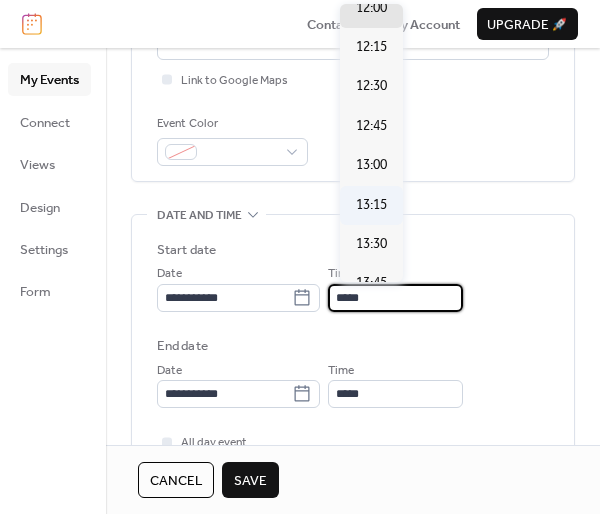 scroll, scrollTop: 2374, scrollLeft: 0, axis: vertical 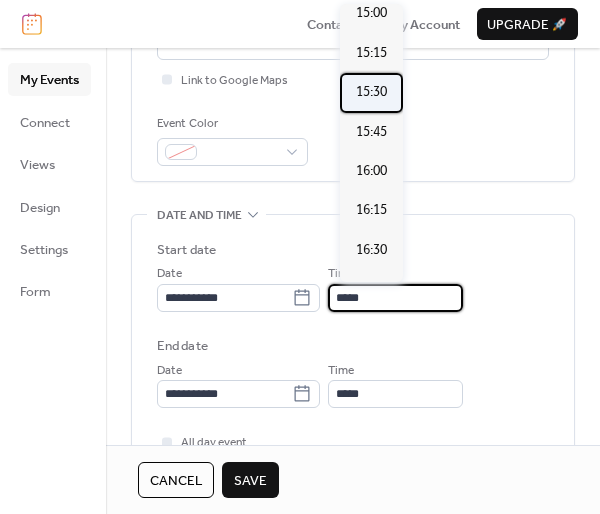 click on "15:30" at bounding box center (371, 92) 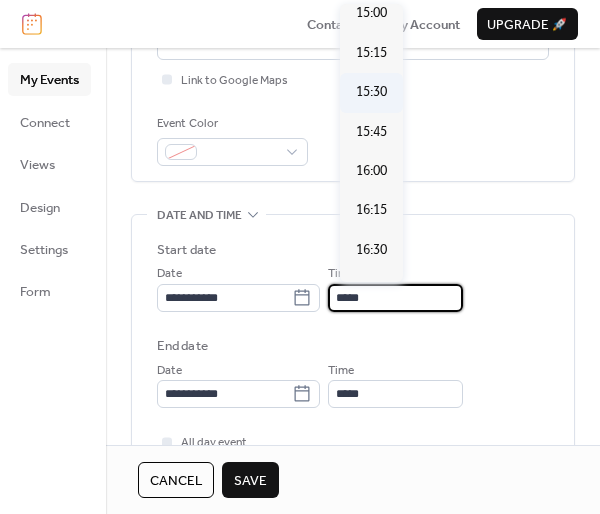 type on "*****" 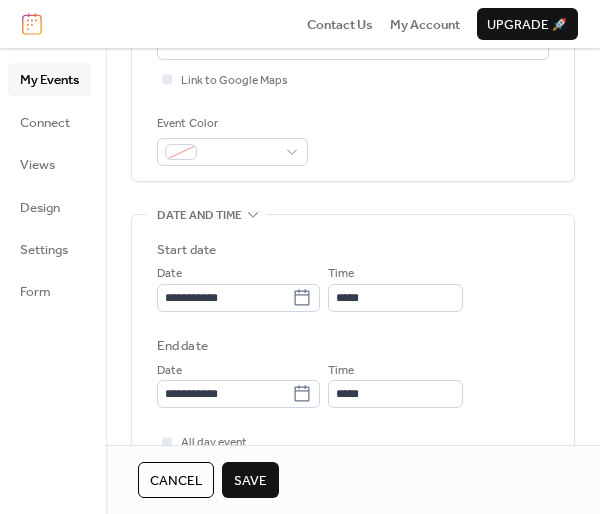 click on "Save" at bounding box center [250, 480] 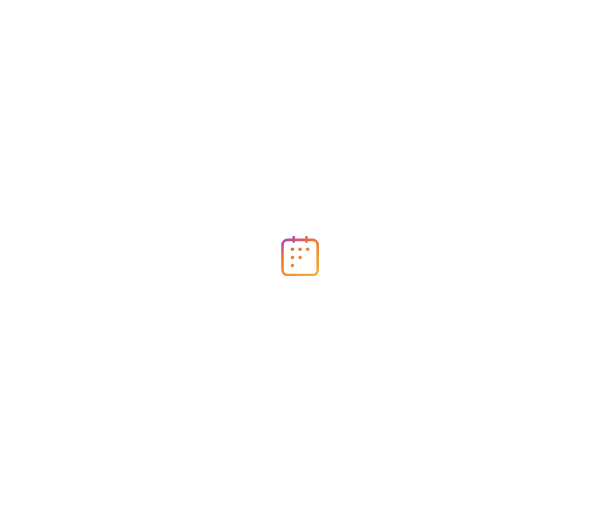 scroll, scrollTop: 0, scrollLeft: 0, axis: both 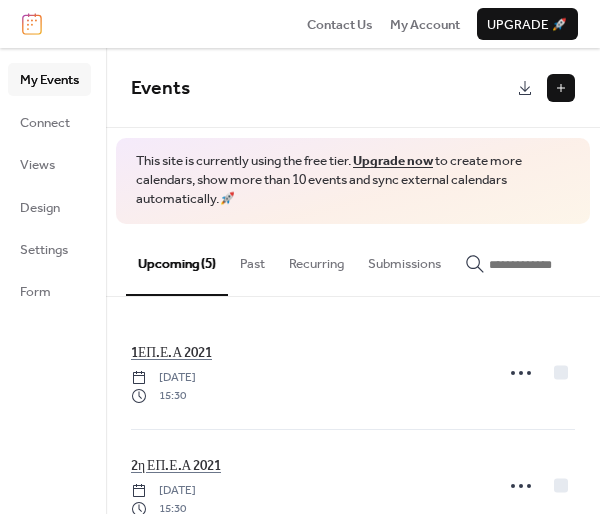 click at bounding box center [561, 88] 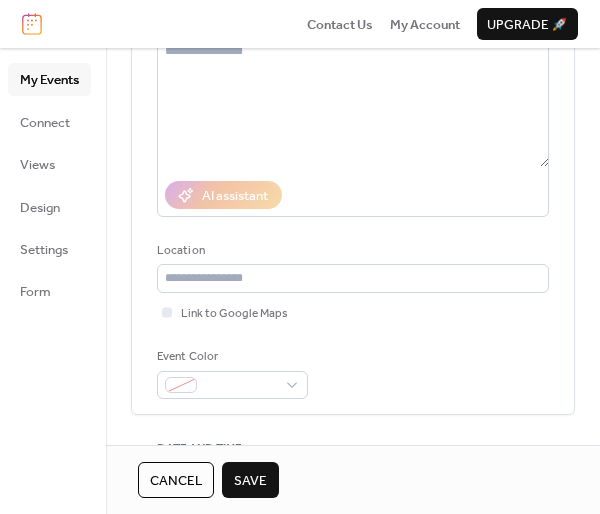 scroll, scrollTop: 0, scrollLeft: 0, axis: both 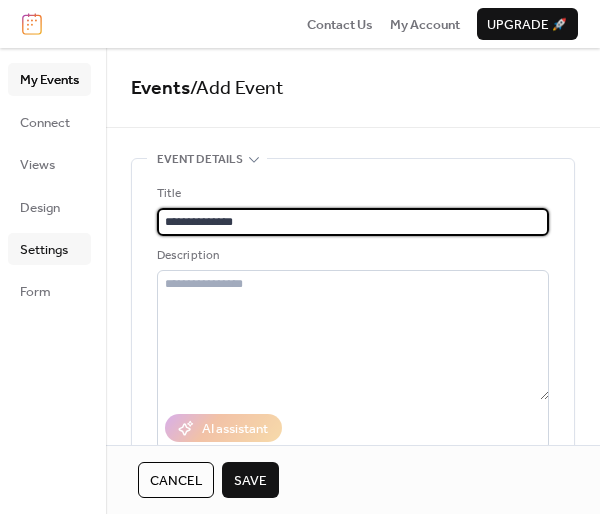 drag, startPoint x: 278, startPoint y: 223, endPoint x: 50, endPoint y: 252, distance: 229.8369 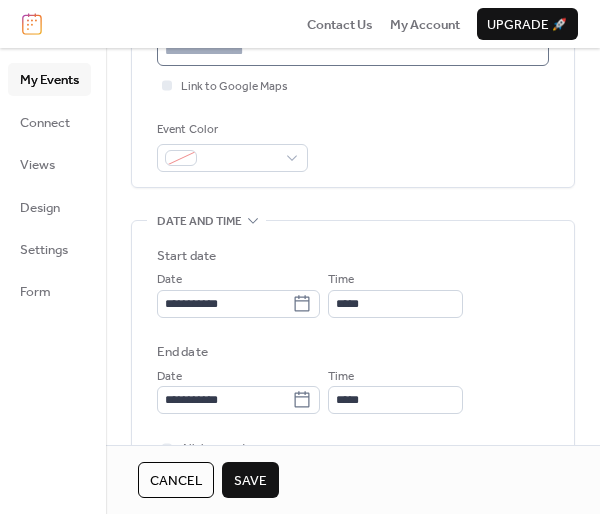 scroll, scrollTop: 466, scrollLeft: 0, axis: vertical 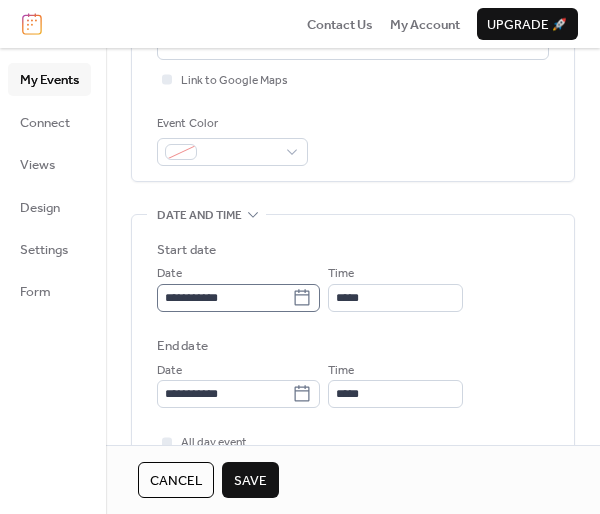 type on "**********" 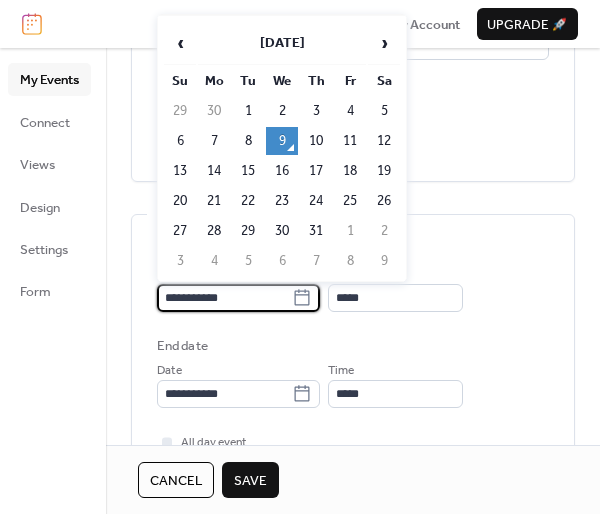 scroll, scrollTop: 0, scrollLeft: 0, axis: both 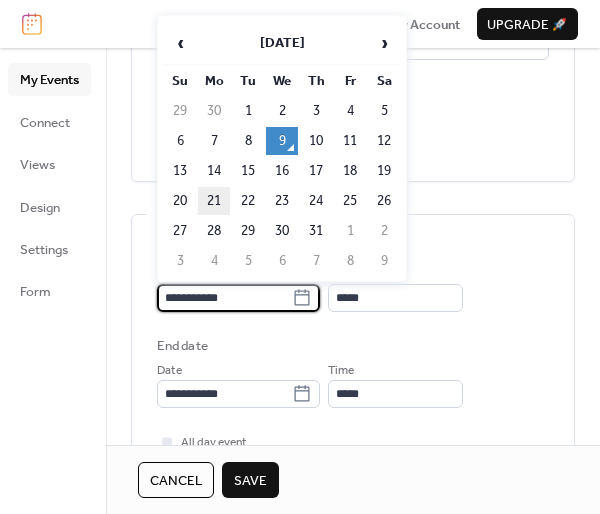 click on "21" at bounding box center (214, 201) 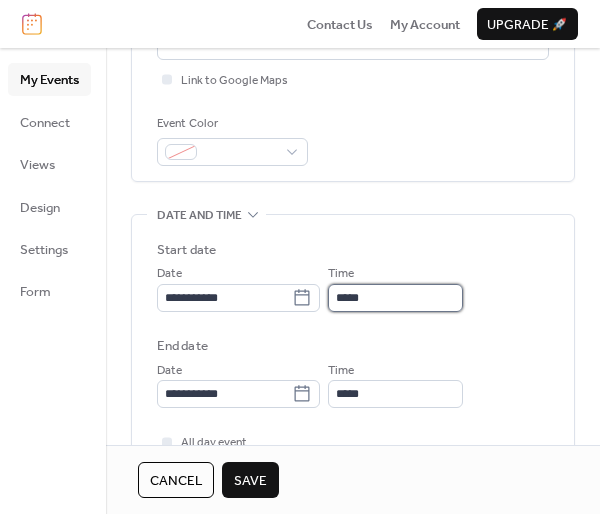 click on "*****" at bounding box center (395, 298) 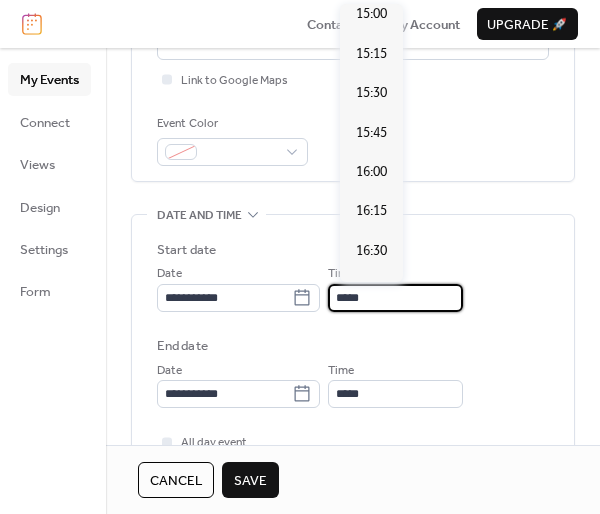 scroll, scrollTop: 2374, scrollLeft: 0, axis: vertical 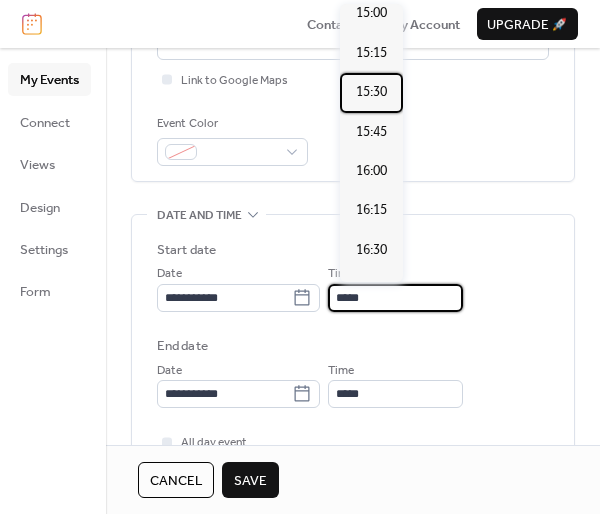 click on "15:30" at bounding box center [371, 92] 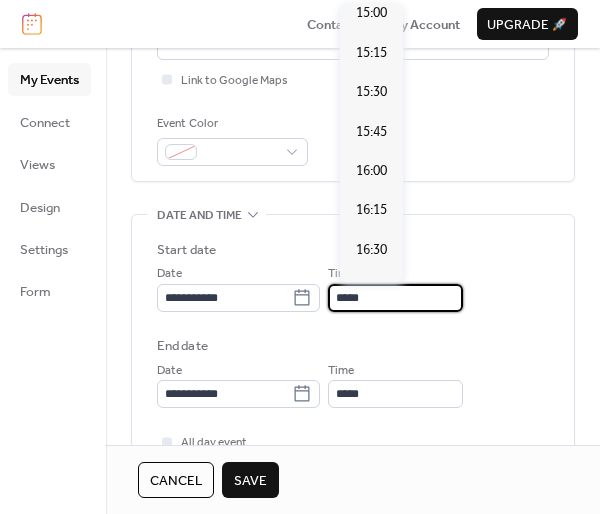 type on "*****" 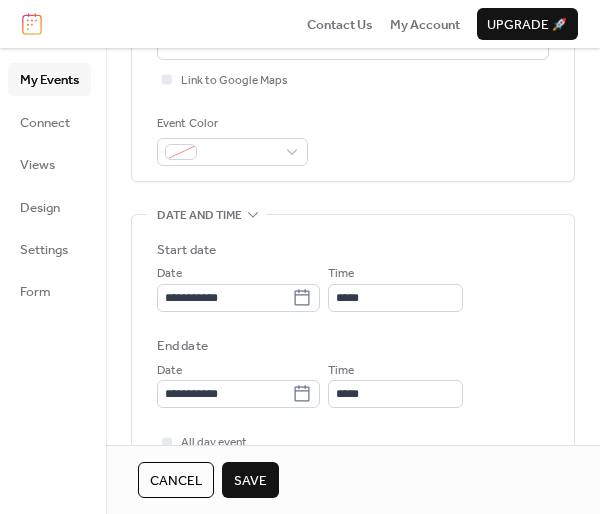 click on "Save" at bounding box center (250, 481) 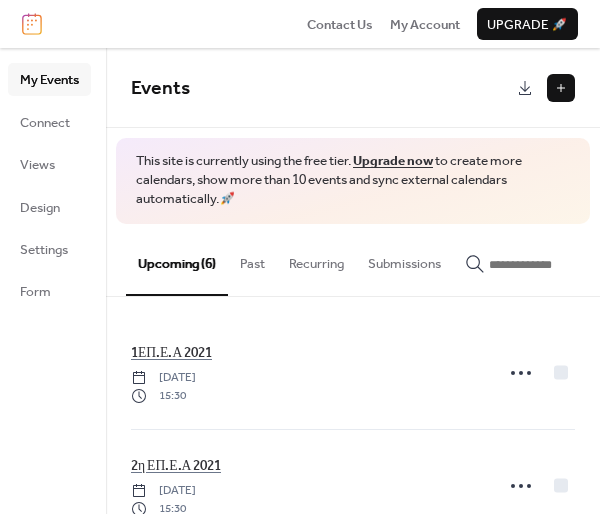 click at bounding box center (561, 88) 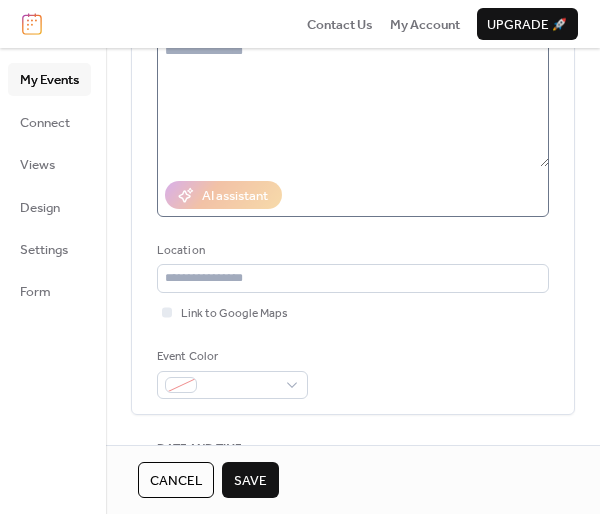 scroll, scrollTop: 700, scrollLeft: 0, axis: vertical 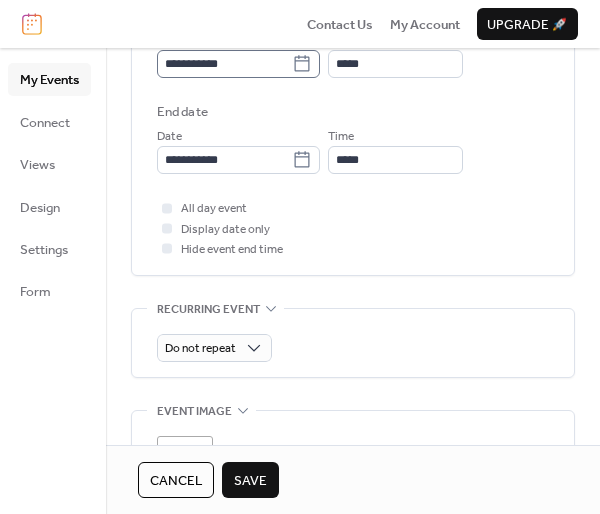 type on "**********" 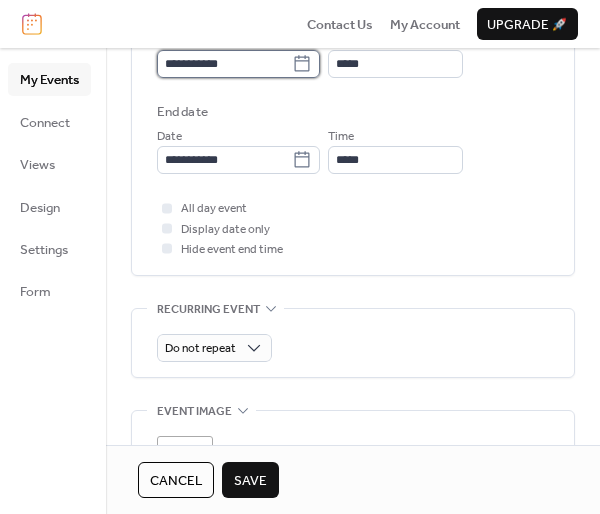 click on "**********" at bounding box center [224, 64] 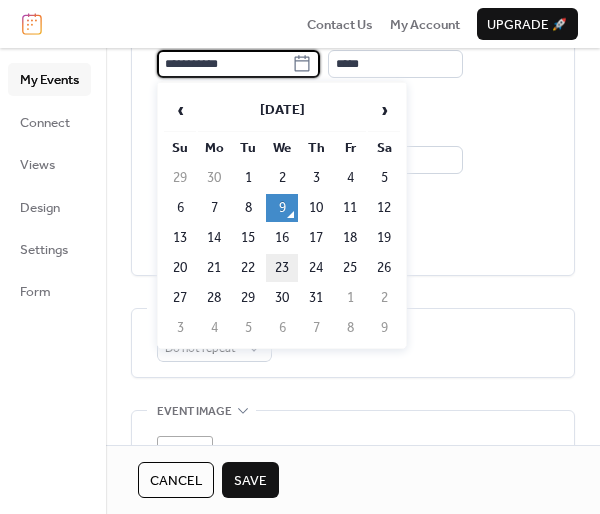 click on "23" at bounding box center [282, 268] 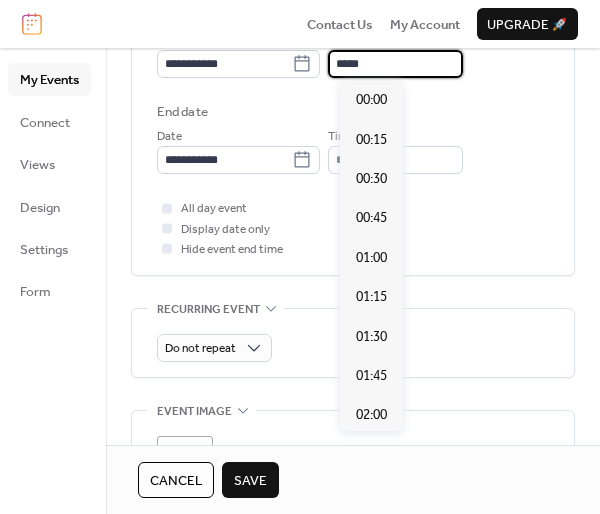 click on "*****" at bounding box center [395, 64] 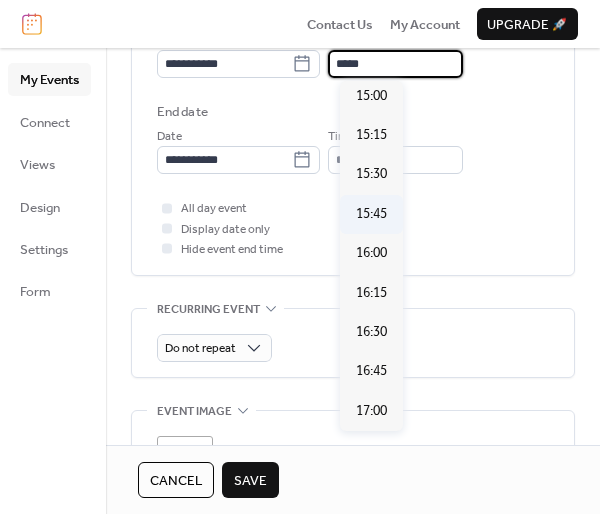scroll, scrollTop: 2374, scrollLeft: 0, axis: vertical 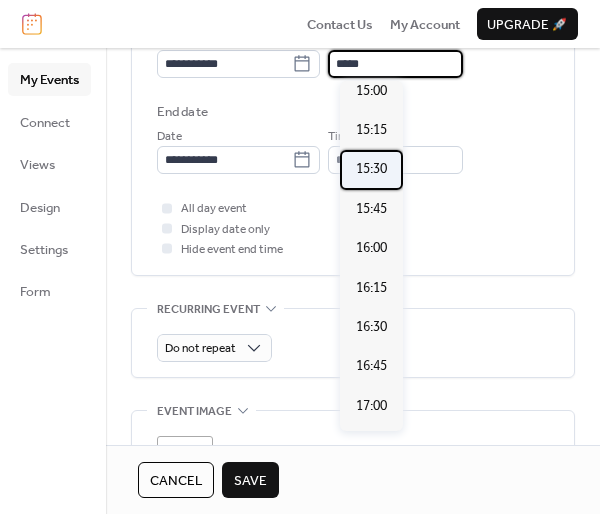 click on "15:30" at bounding box center [371, 169] 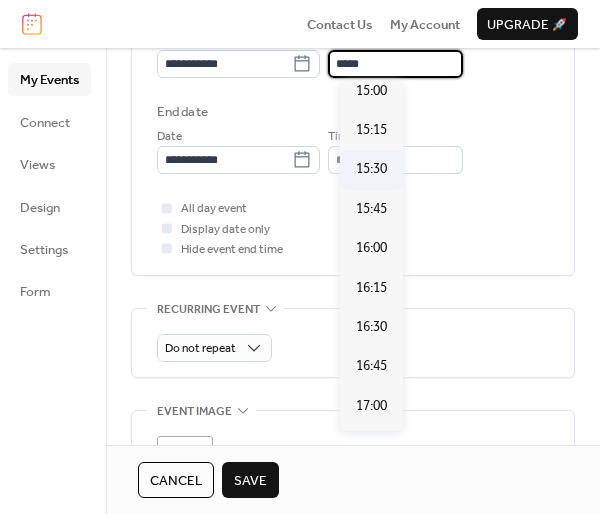 type on "*****" 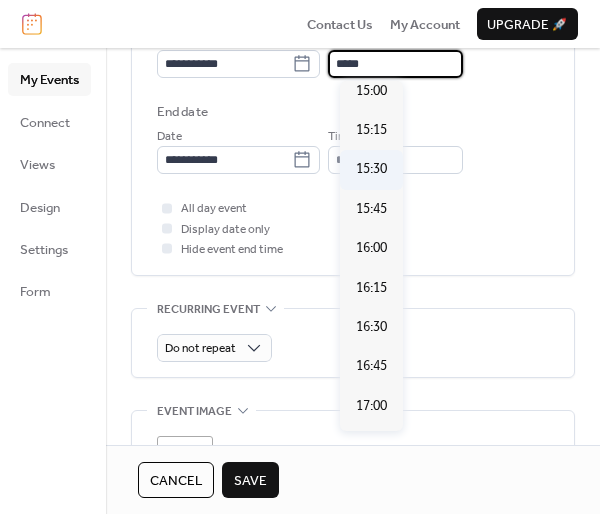 type on "*****" 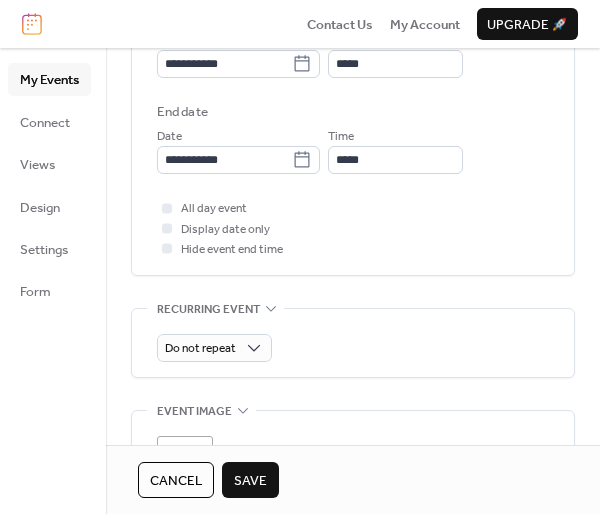 click on "Save" at bounding box center [250, 481] 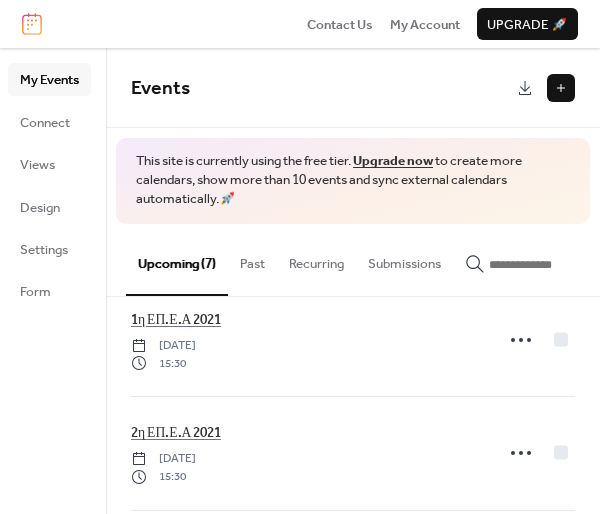 scroll, scrollTop: 617, scrollLeft: 0, axis: vertical 